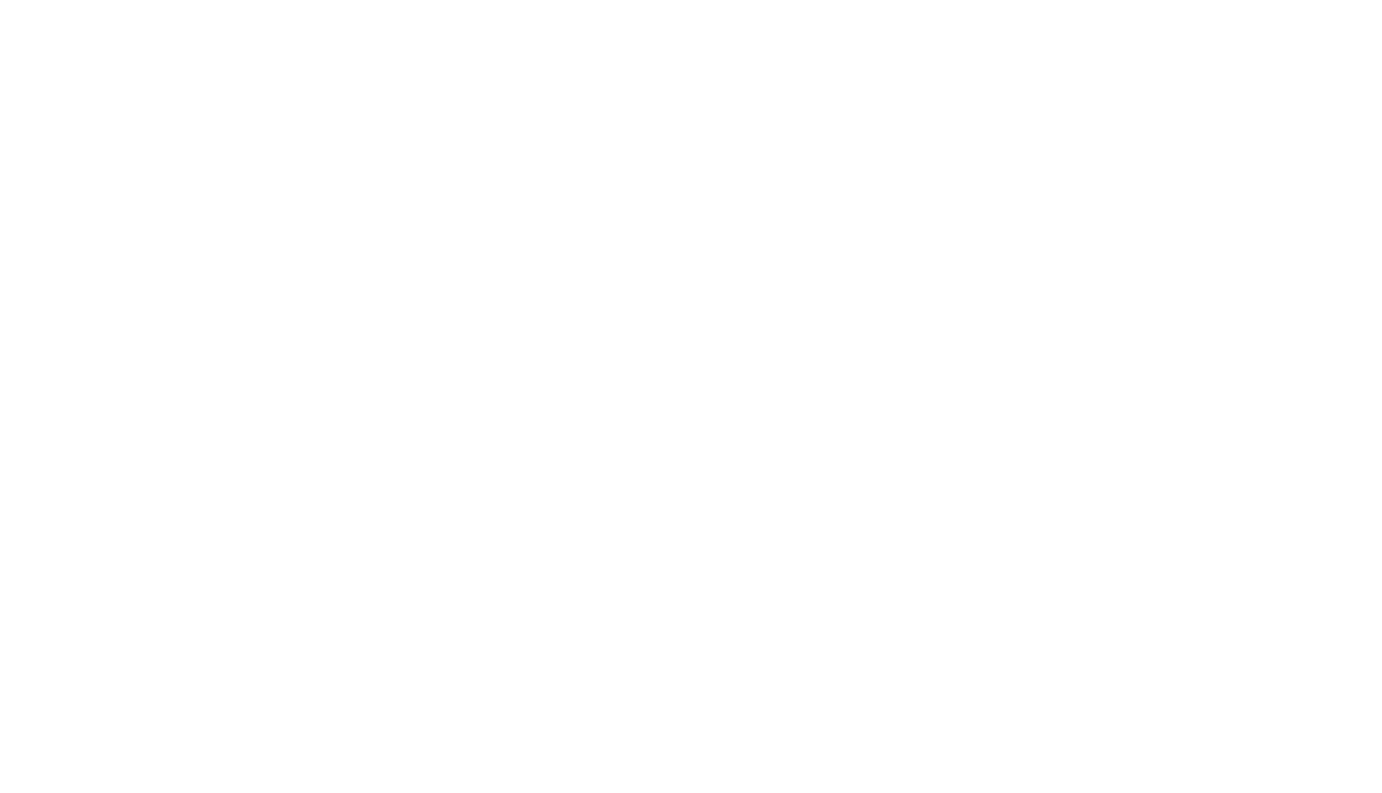 scroll, scrollTop: 0, scrollLeft: 0, axis: both 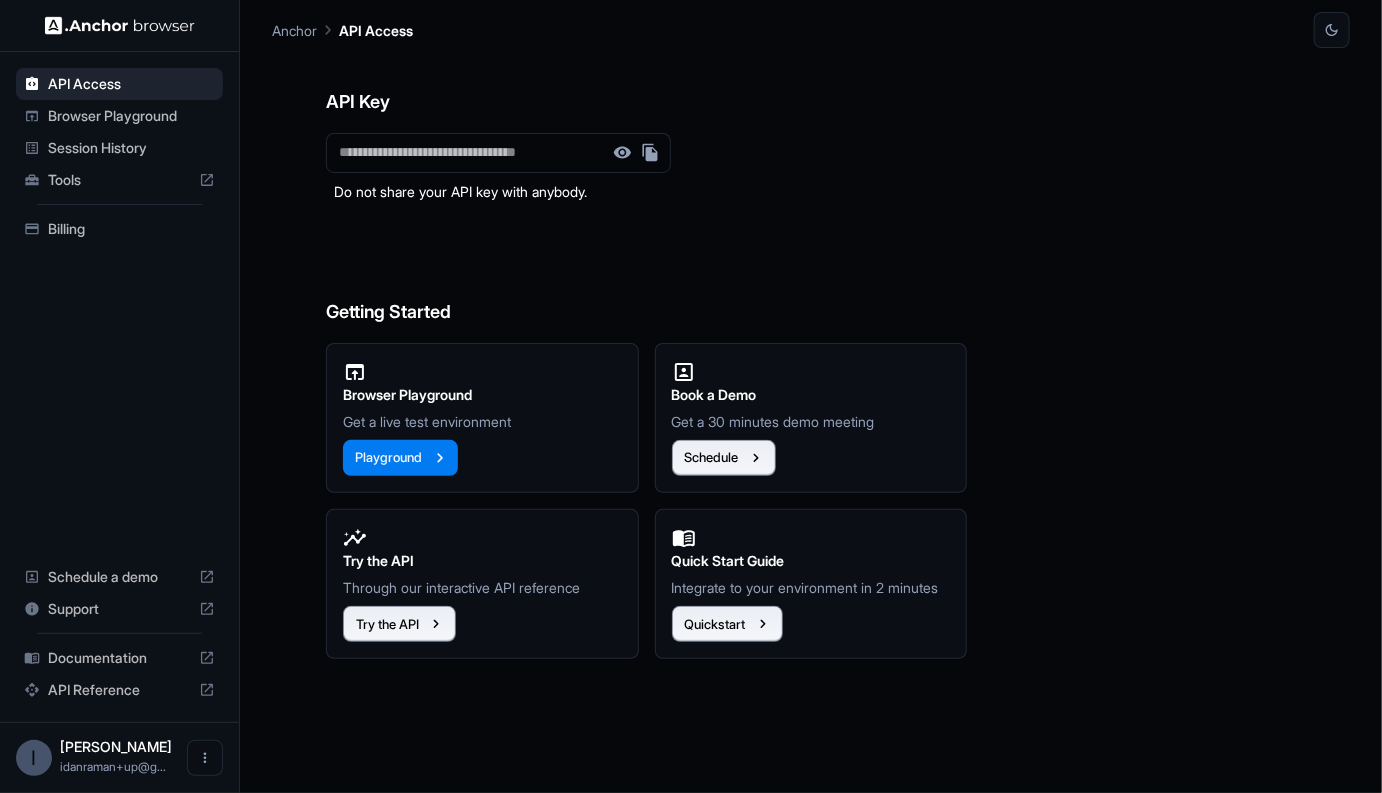 click on "Browser Playground" at bounding box center [131, 116] 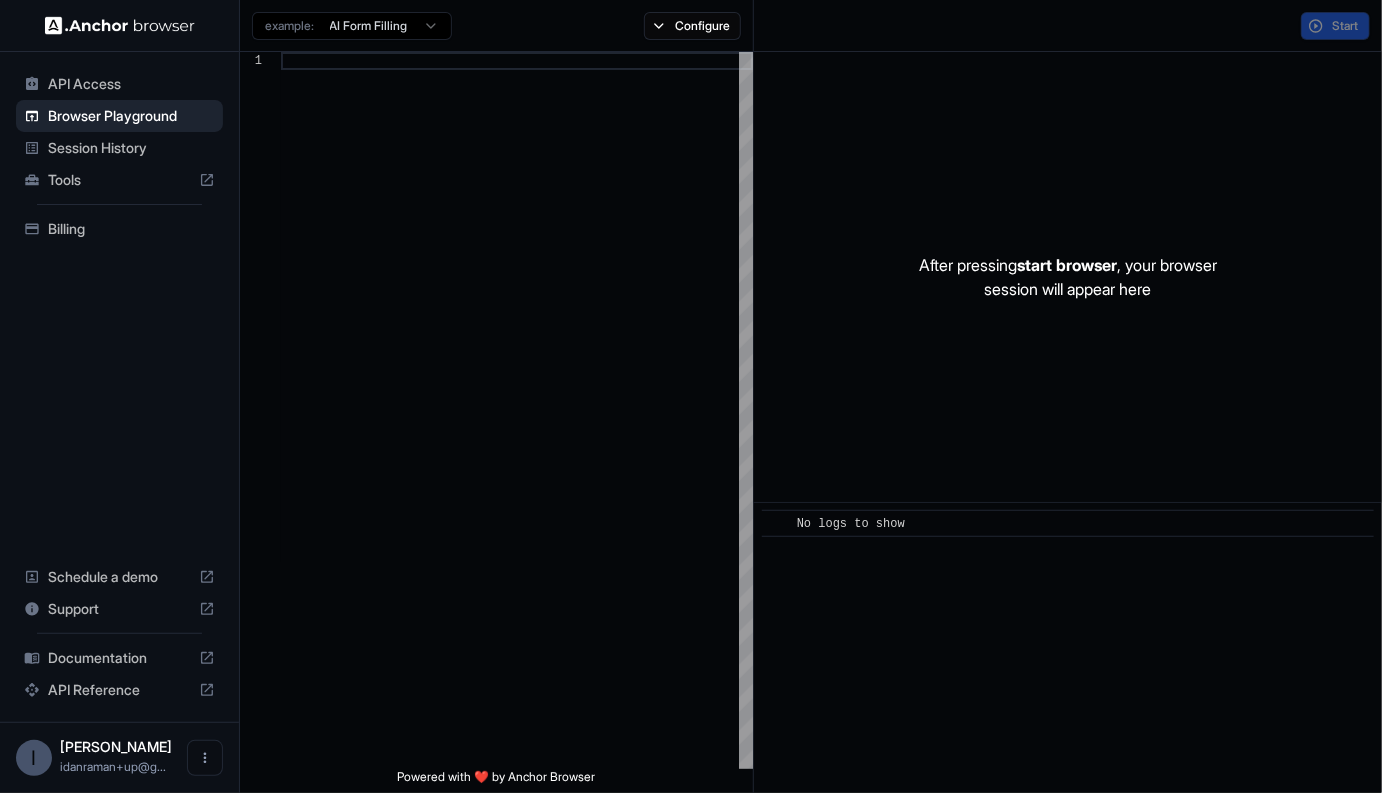 scroll, scrollTop: 162, scrollLeft: 0, axis: vertical 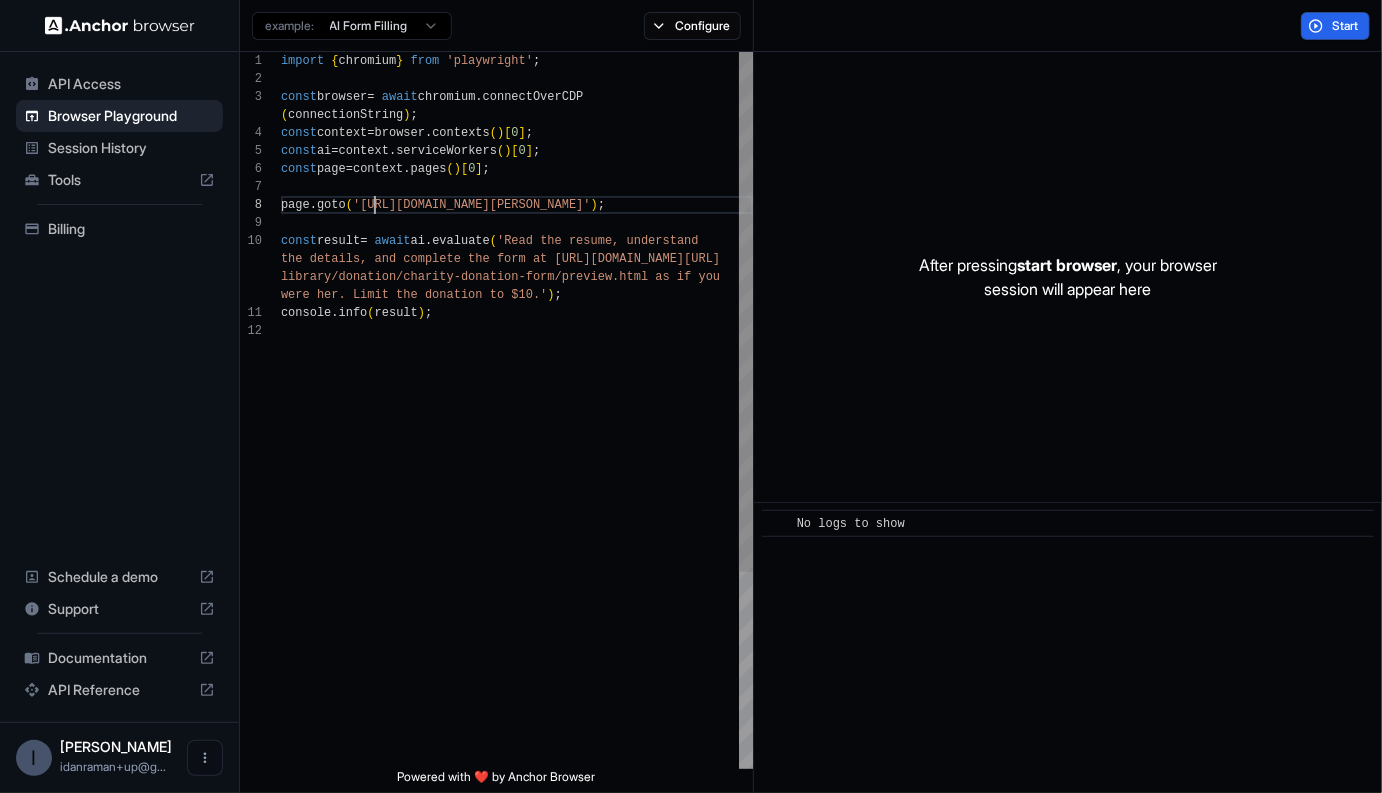 click on "import   {  chromium  }   from   'playwright' ; const  browser  =   await  chromium . connectOverCDP ( connectionString ) ; const  context  =  browser . contexts ( ) [ 0 ] ; const  ai  =  context . serviceWorkers ( ) [ 0 ] ; const  page  =  context . pages ( ) [ 0 ] ; page . goto ( '[URL][DOMAIN_NAME][PERSON_NAME]' ) ; const  result  =   await  ai . evaluate ( 'Read the resume, understand  the details, and complete the form at [URL] [DOMAIN_NAME][URL] library/donation/charity-donation-form/preview.htm l as if you  were her. Limit the donation to $10.' ) ; console . info ( result ) ;" at bounding box center (517, 545) 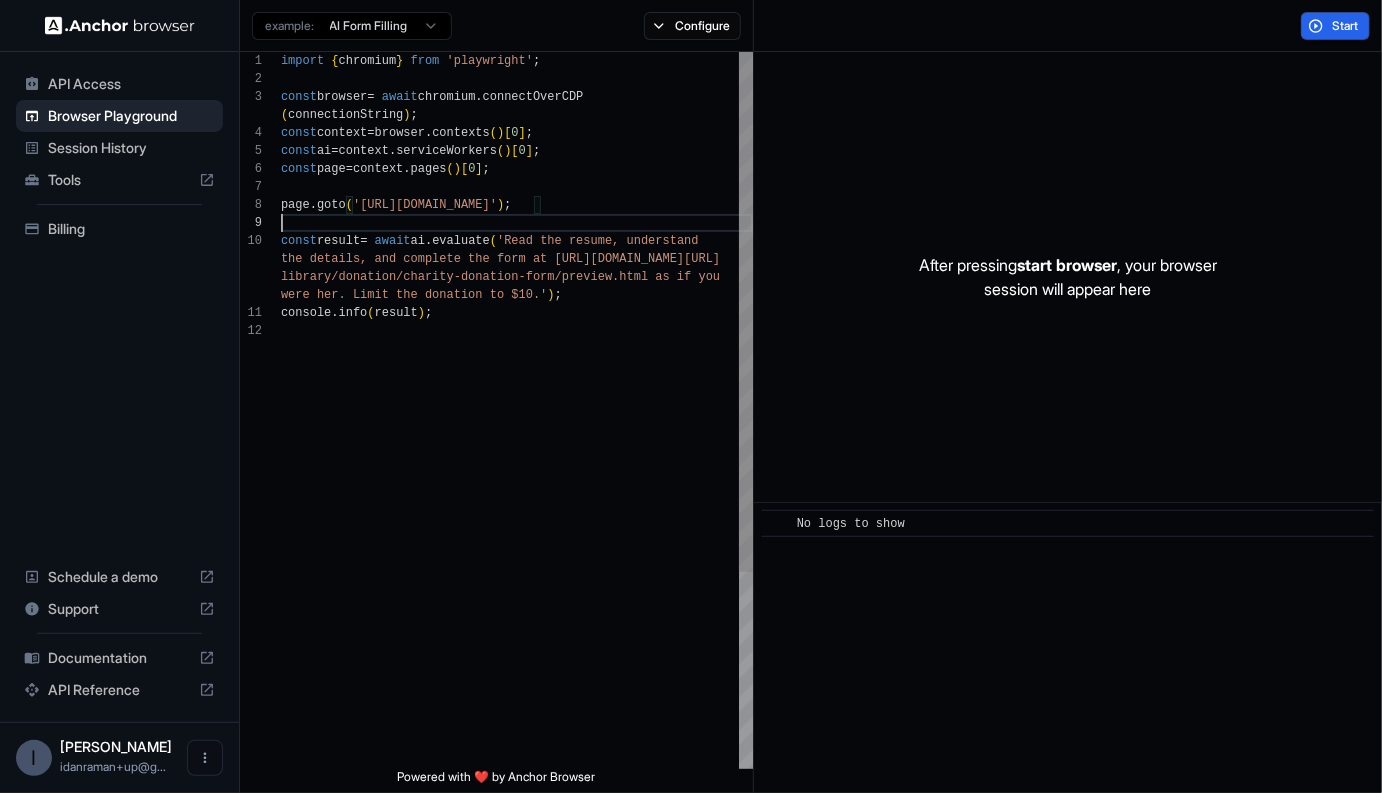 scroll, scrollTop: 162, scrollLeft: 0, axis: vertical 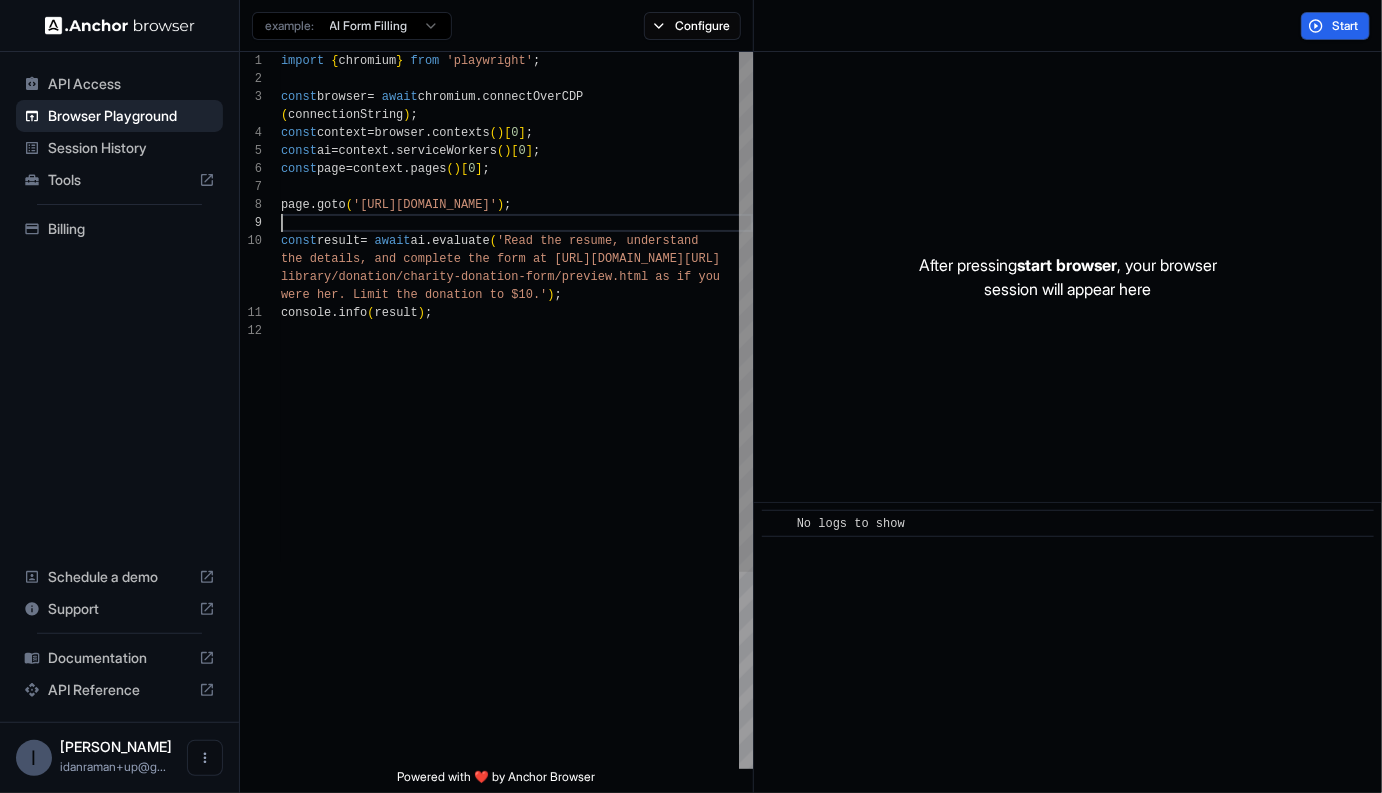type on "**********" 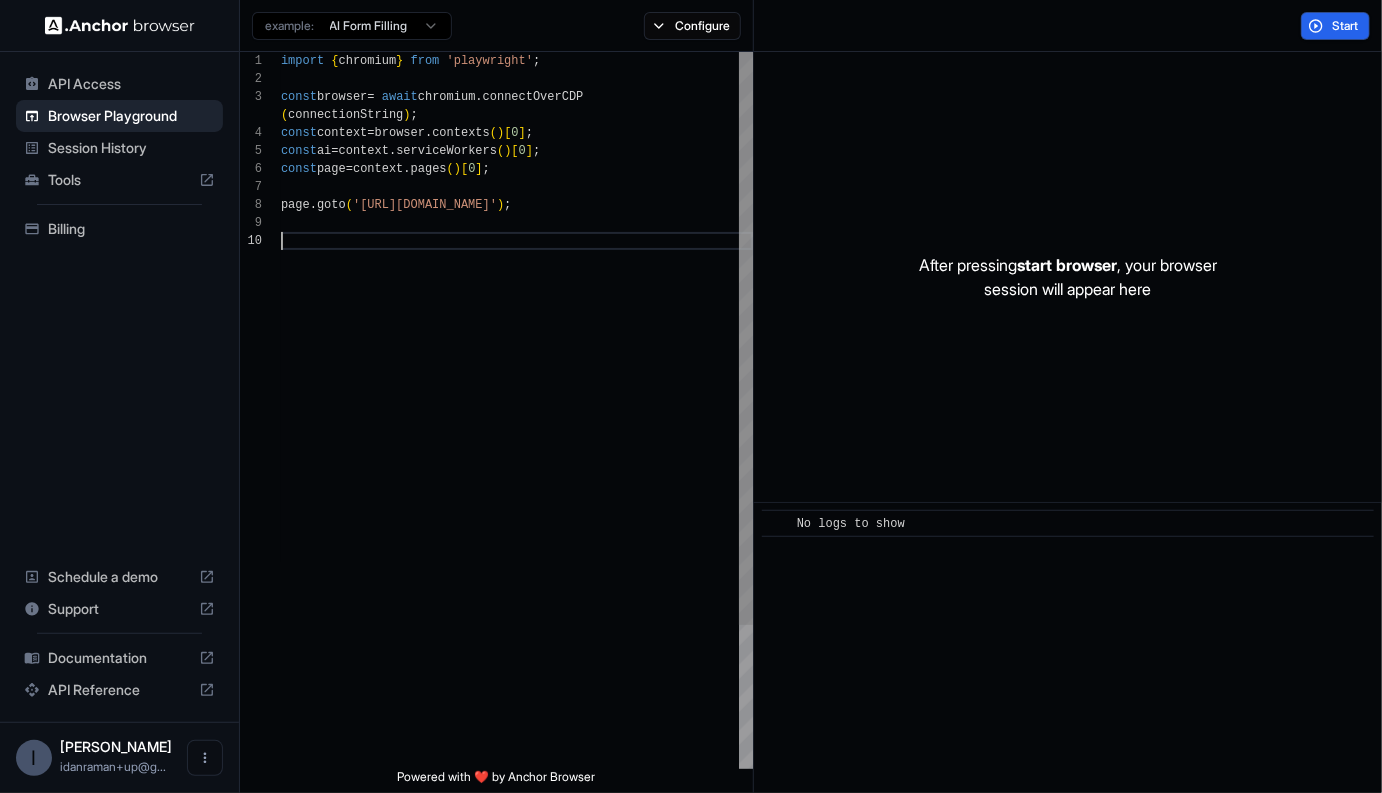 type on "**********" 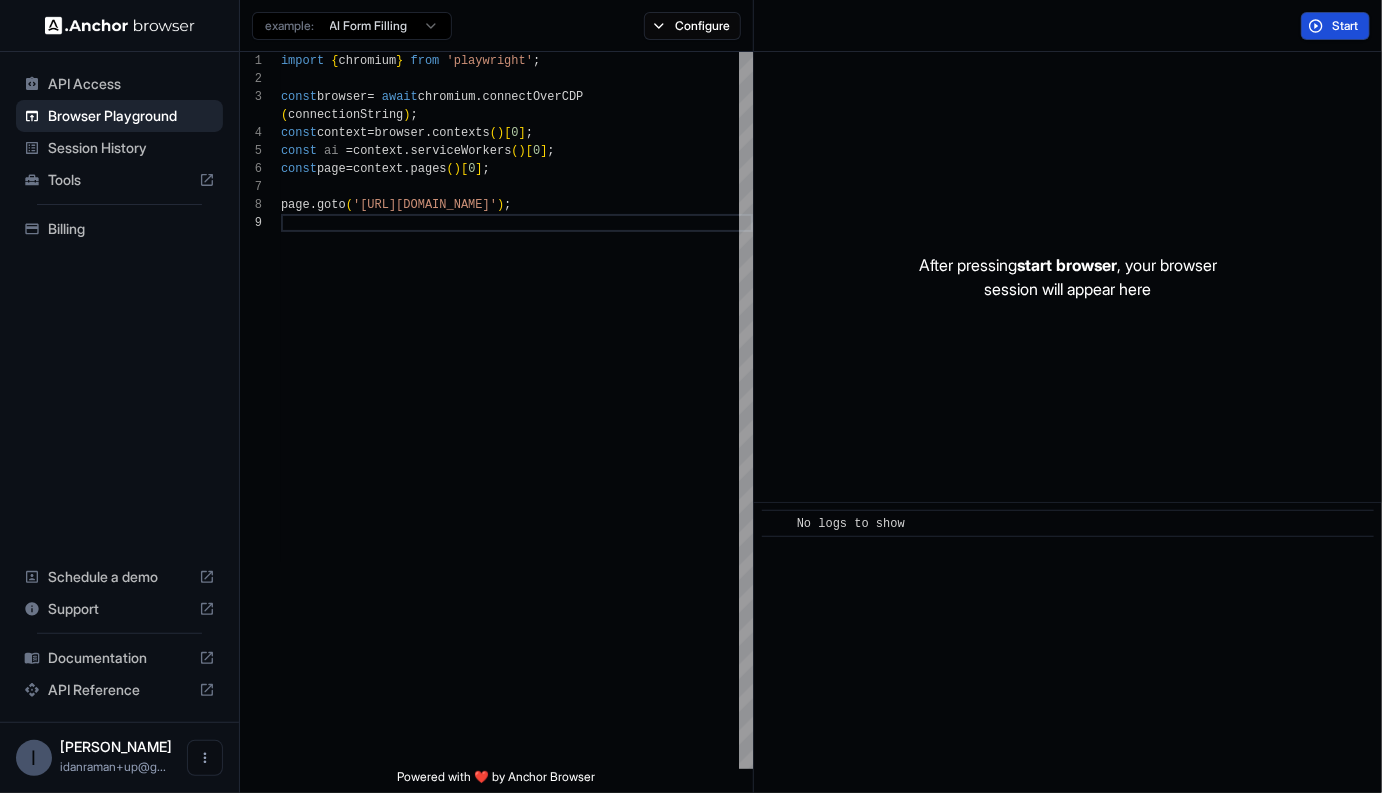 click on "Start" at bounding box center (1346, 26) 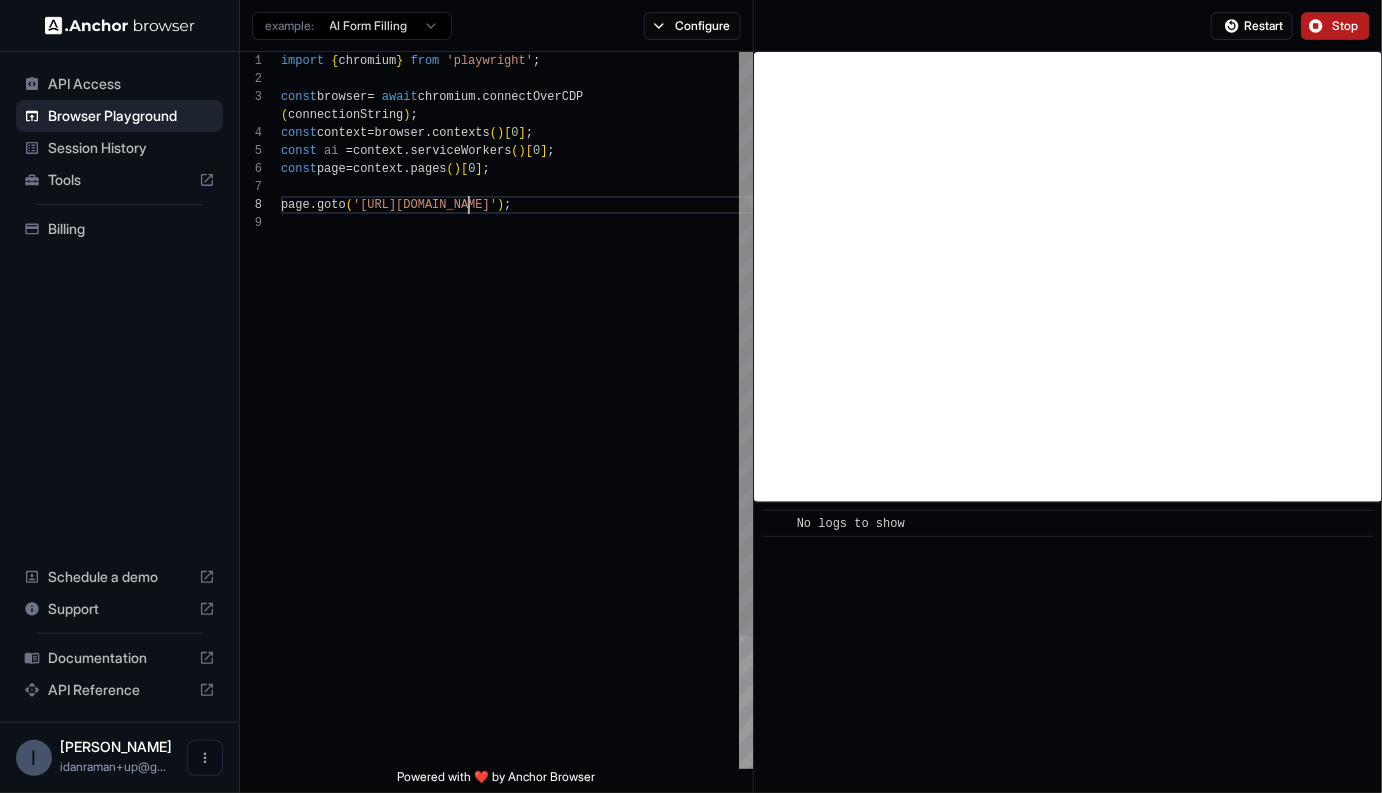 scroll, scrollTop: 144, scrollLeft: 0, axis: vertical 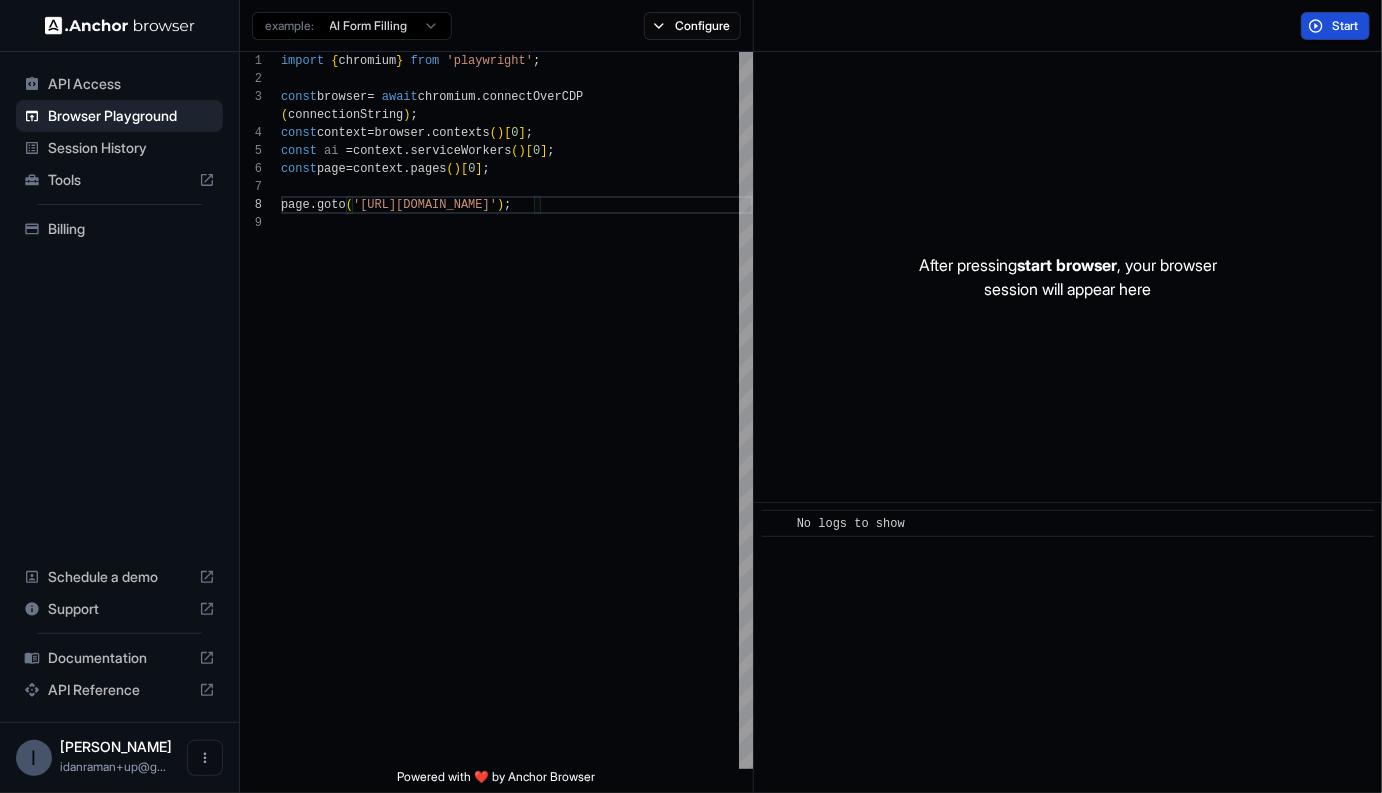 click on "Start" at bounding box center [1068, 26] 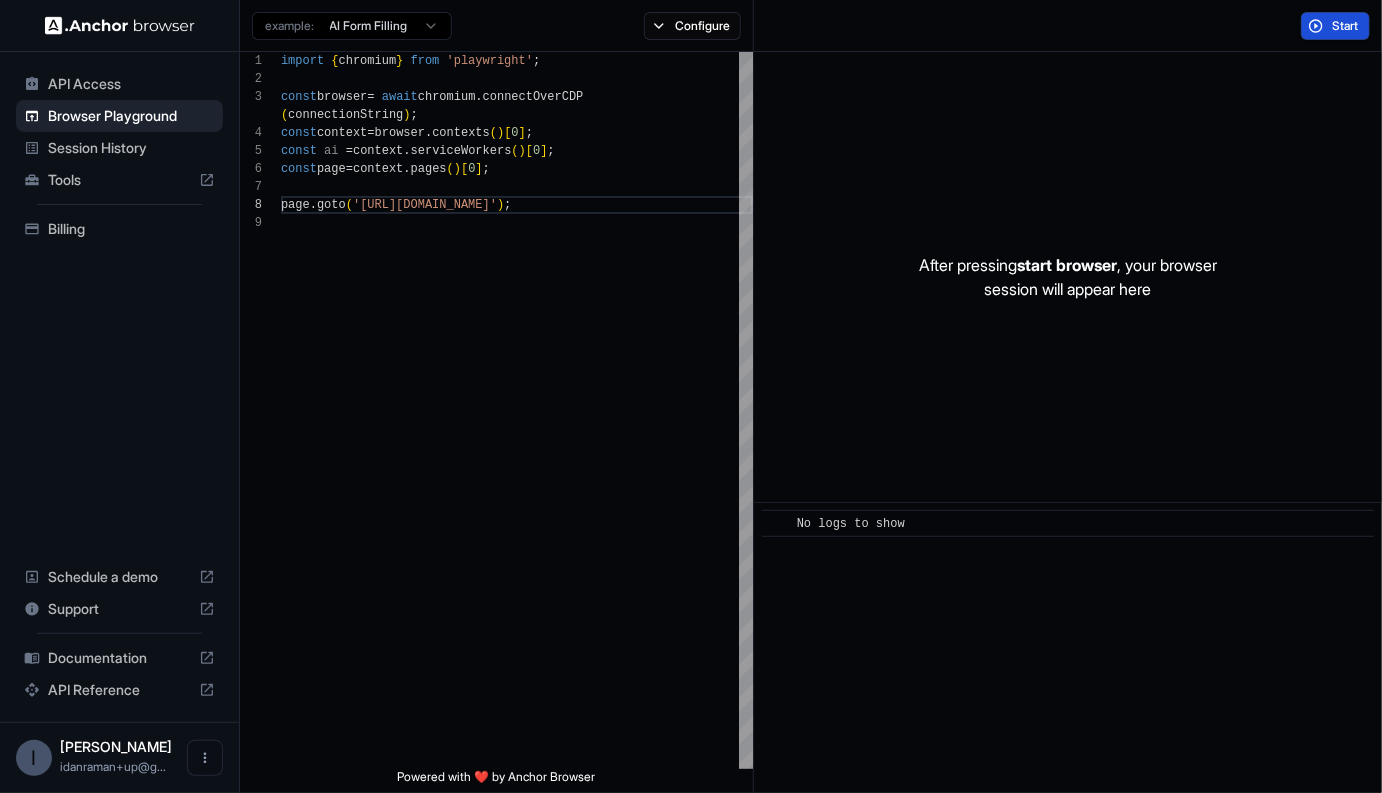 click on "Start" at bounding box center [1346, 26] 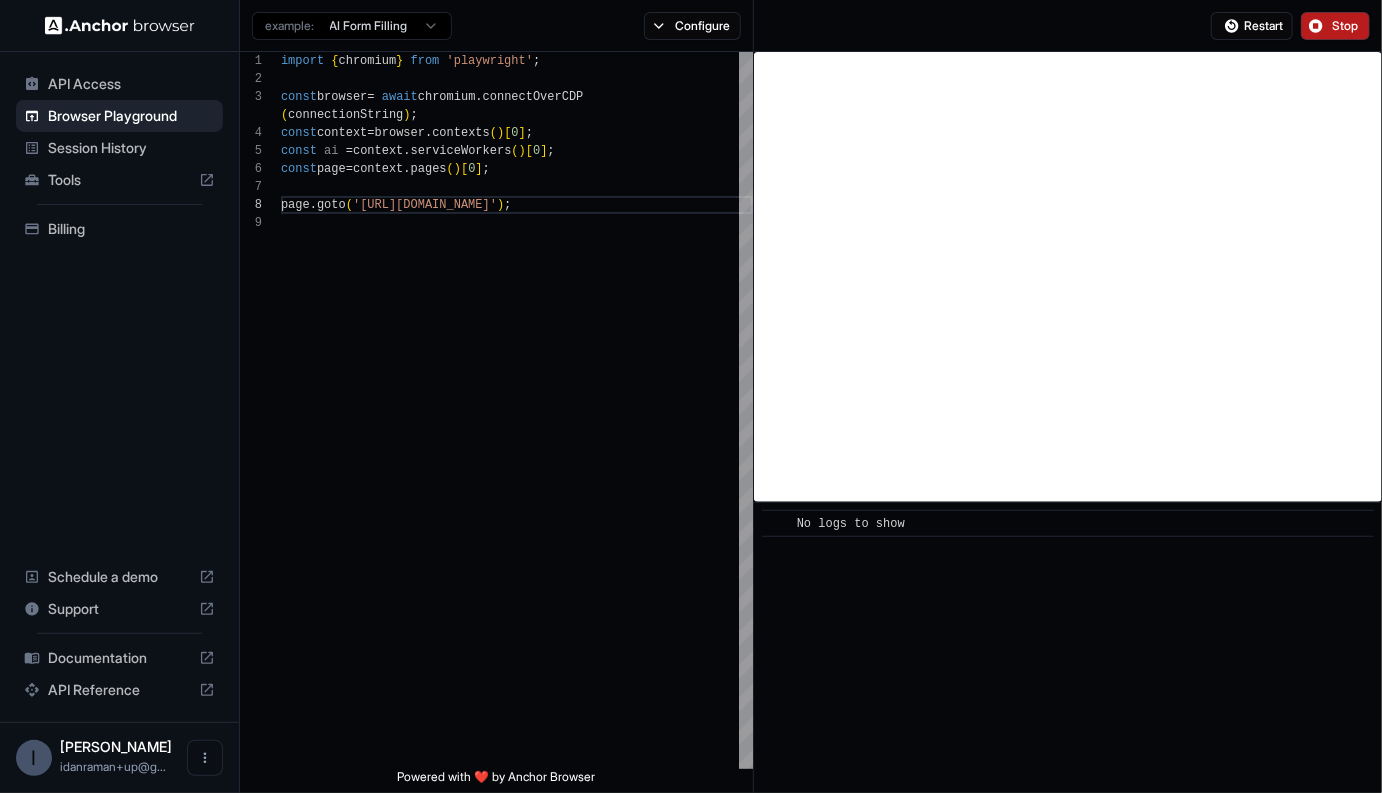 click on "​ No logs to show" at bounding box center [1068, 648] 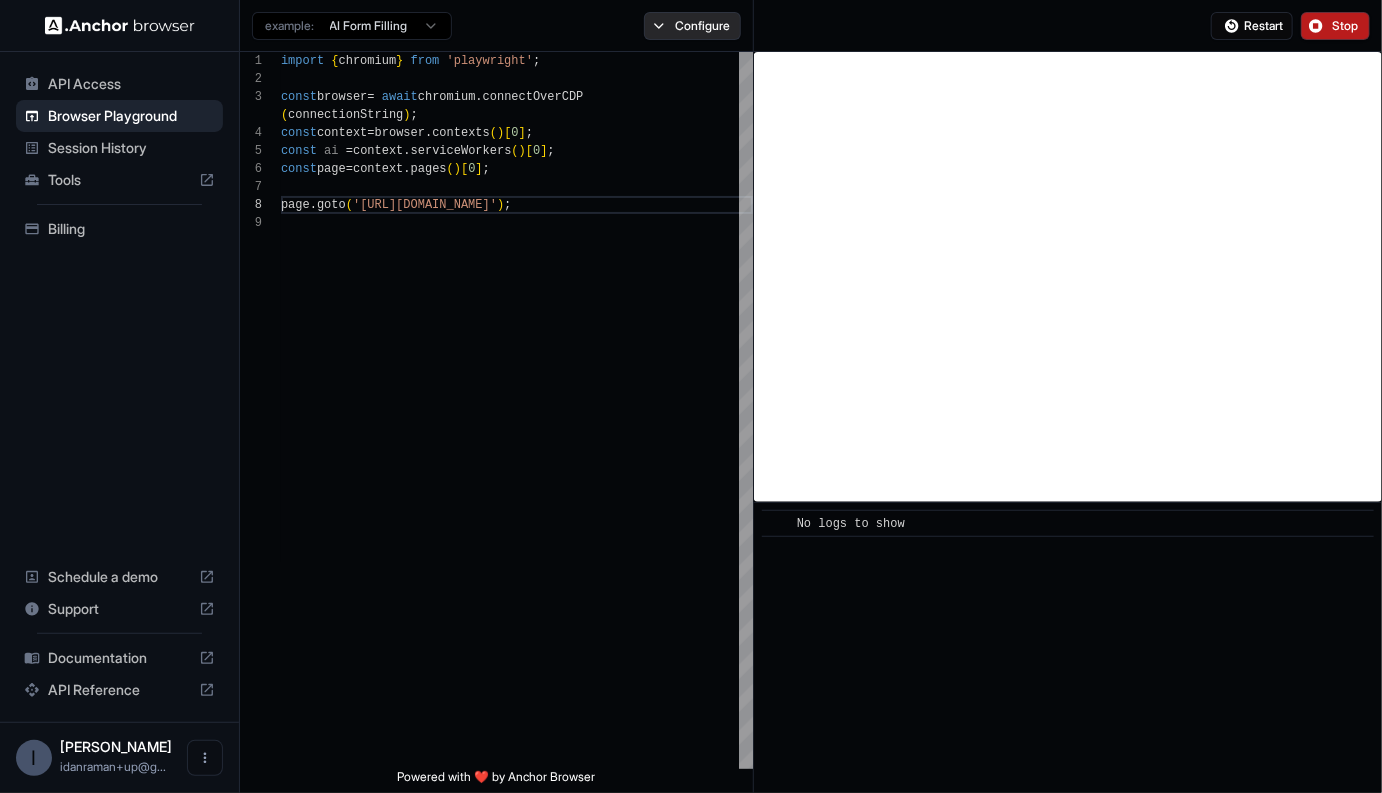 click on "Configure" at bounding box center (692, 26) 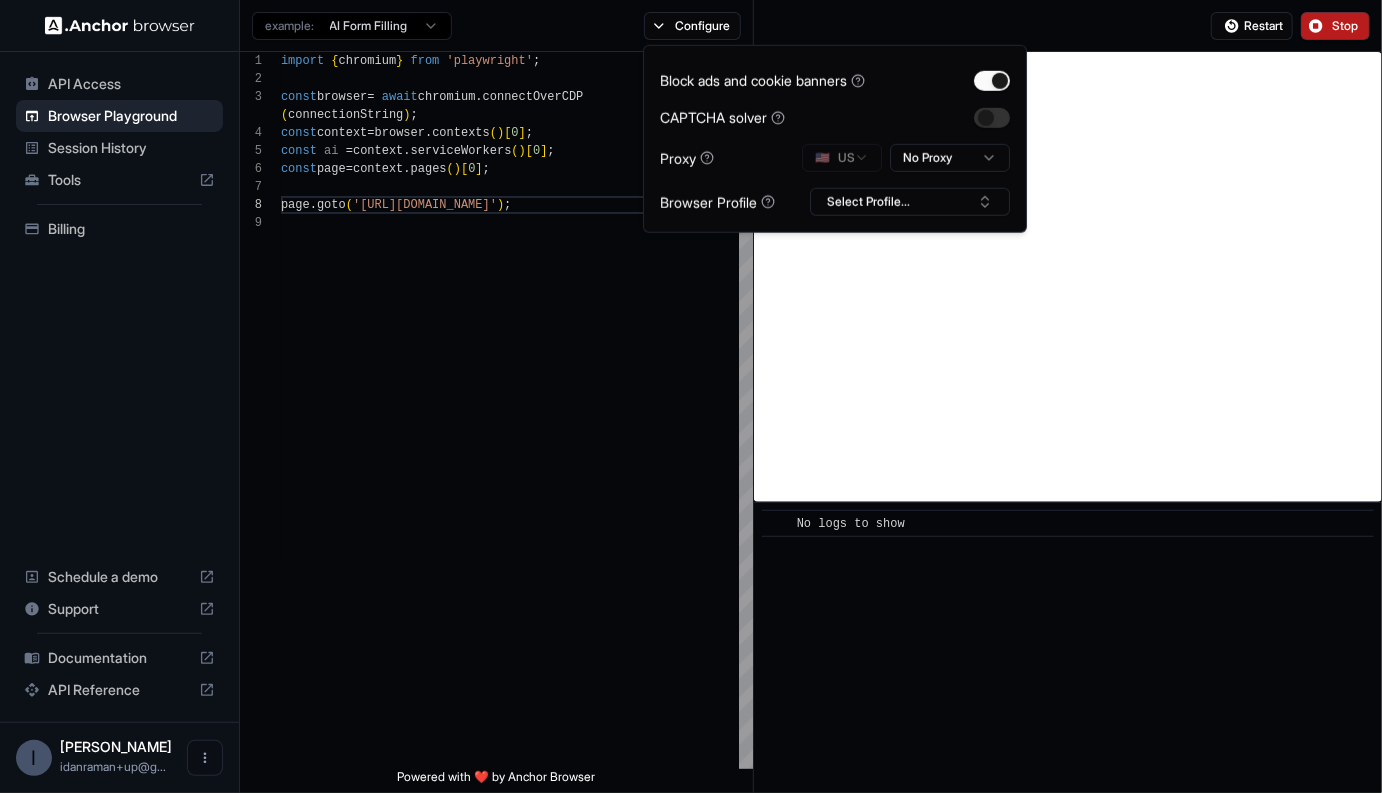click on "Block ads and cookie banners CAPTCHA solver Proxy 🇺🇸 US No Proxy Browser Profile Select Profile..." at bounding box center (835, 139) 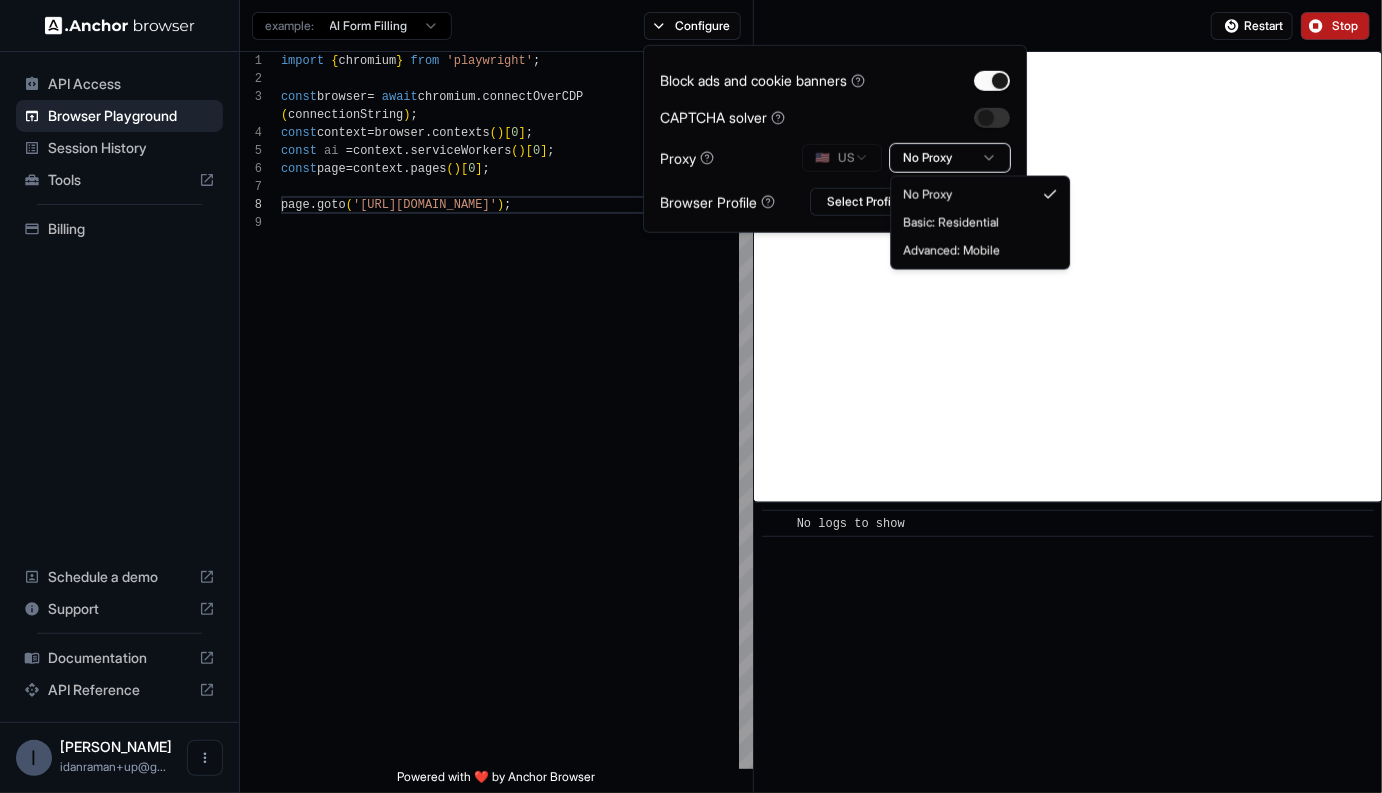 click on "**********" at bounding box center (691, 396) 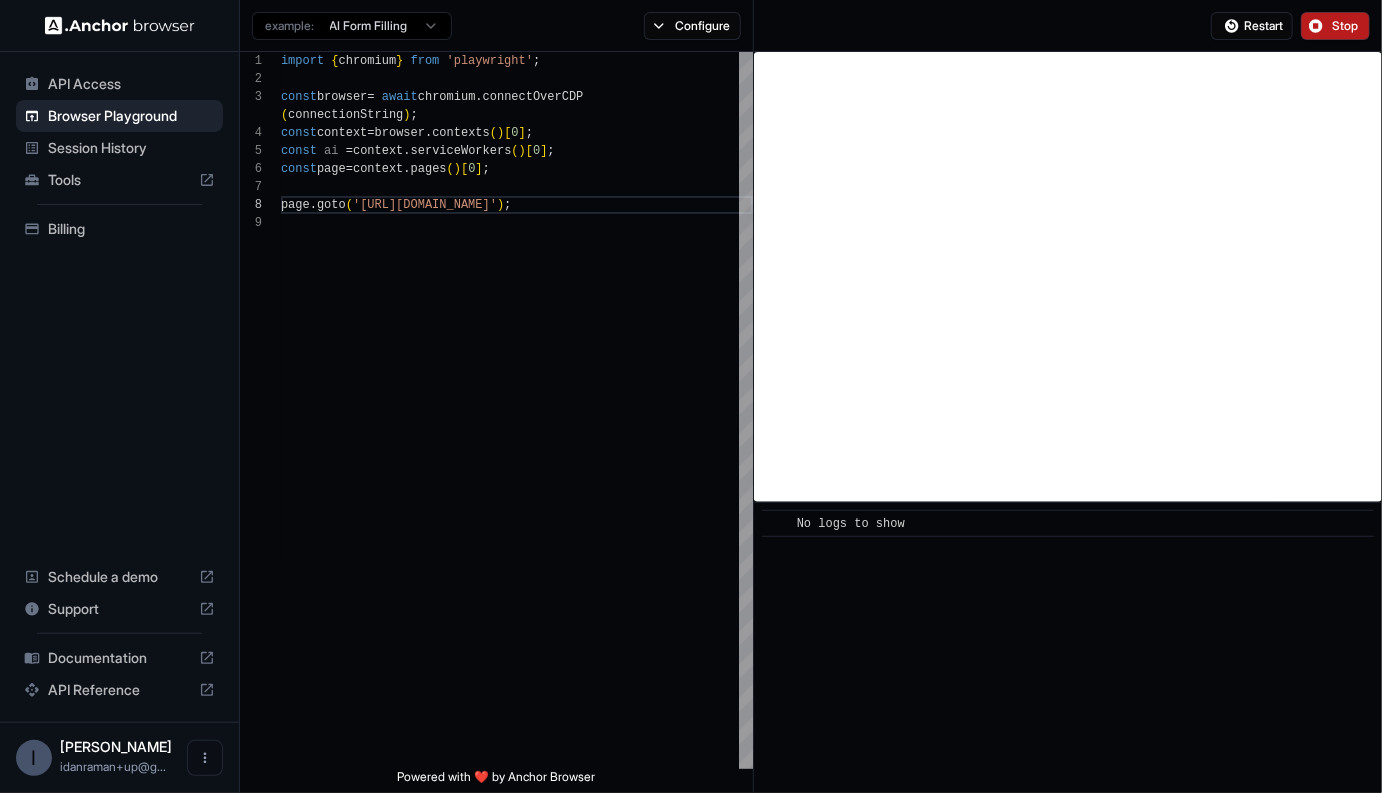 click on "API Reference" at bounding box center (119, 690) 